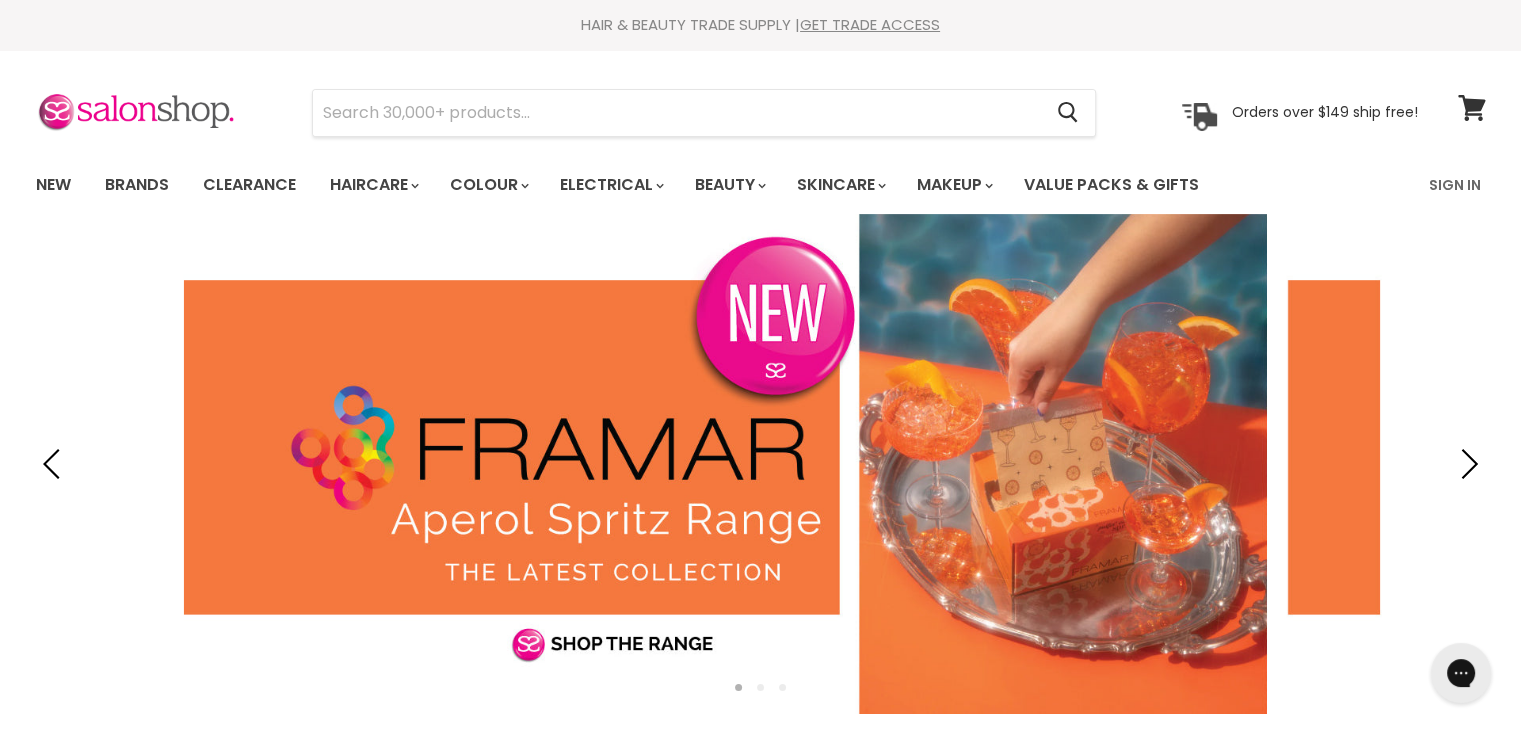 scroll, scrollTop: 0, scrollLeft: 0, axis: both 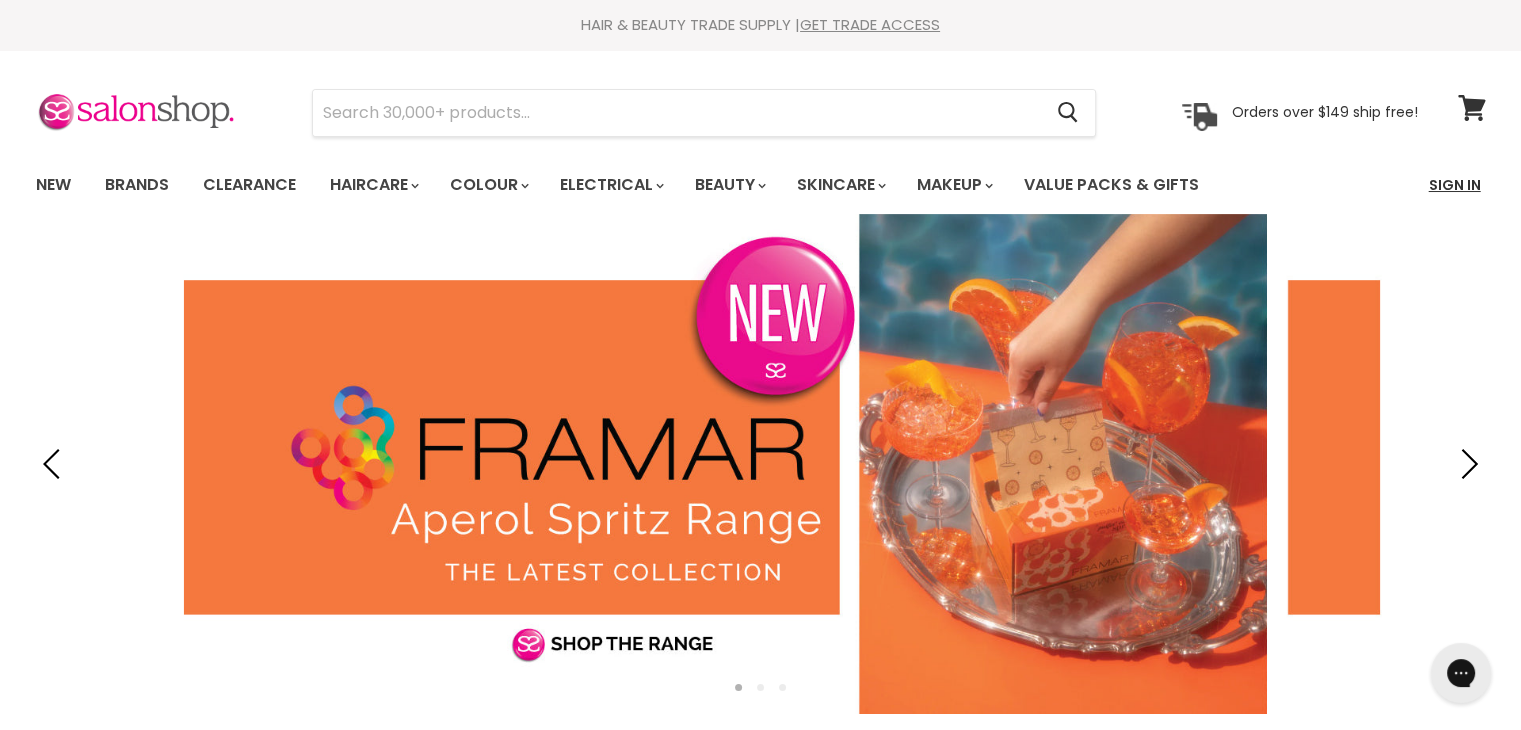 click on "Sign In" at bounding box center [1455, 185] 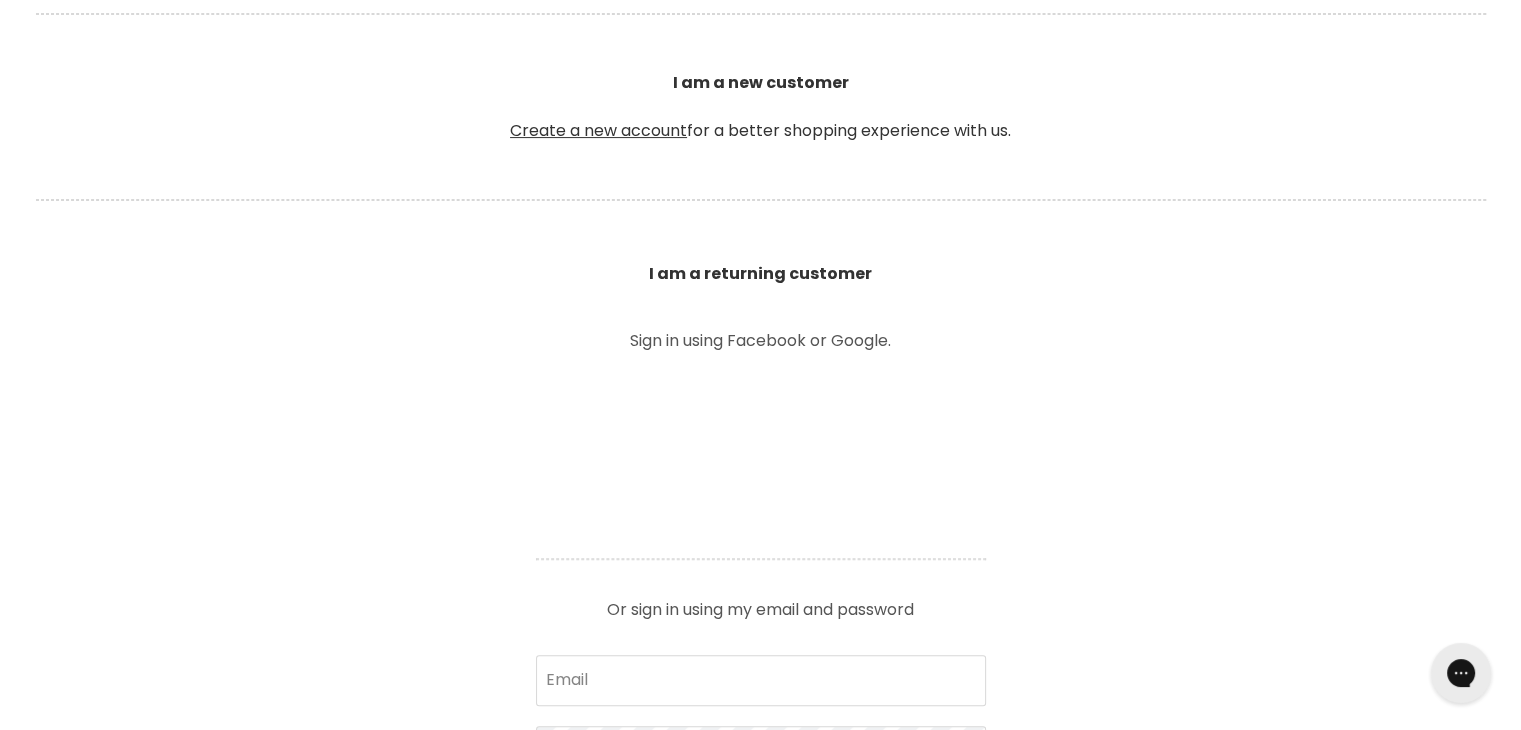 scroll, scrollTop: 0, scrollLeft: 0, axis: both 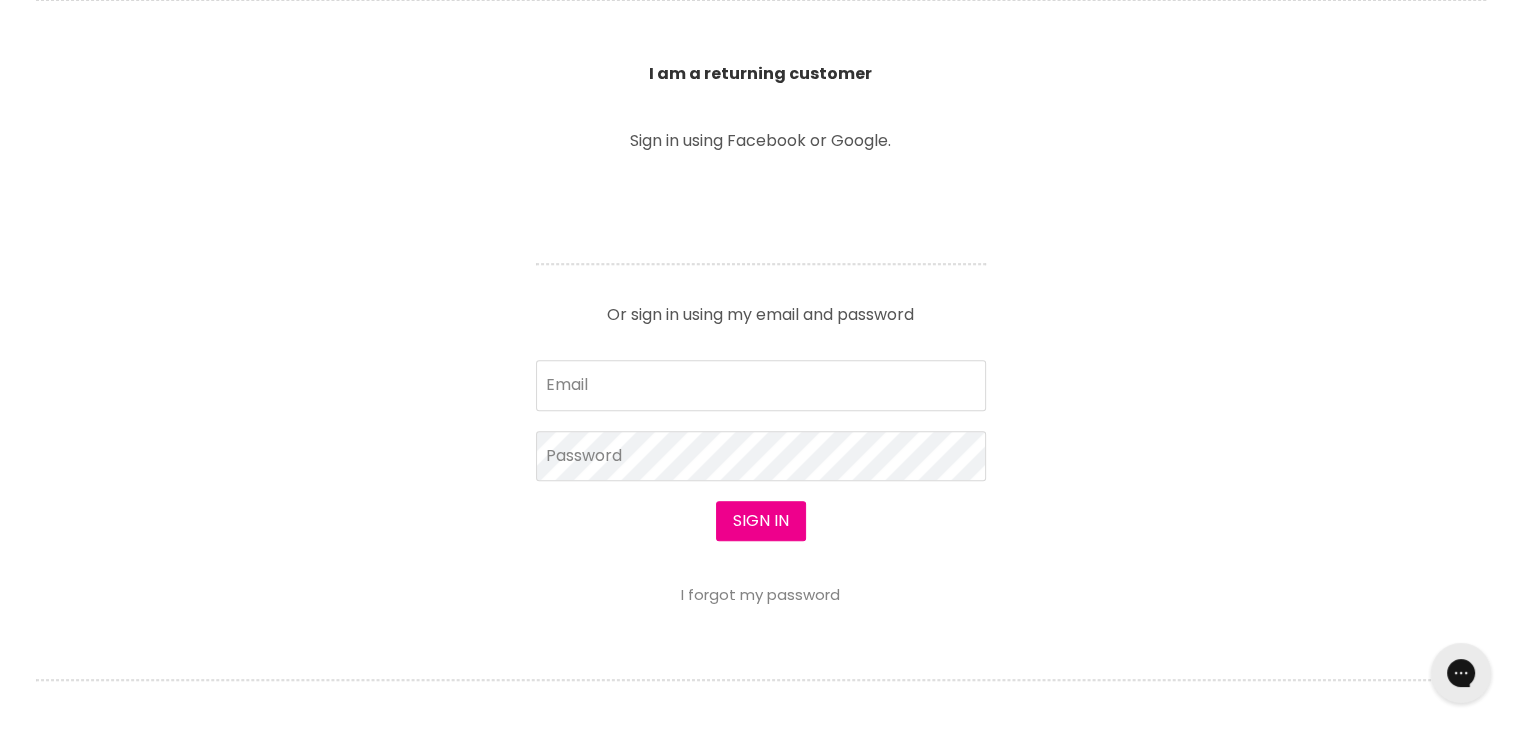 click on "Email
Password
Sign in
I forgot my password" at bounding box center (761, 481) 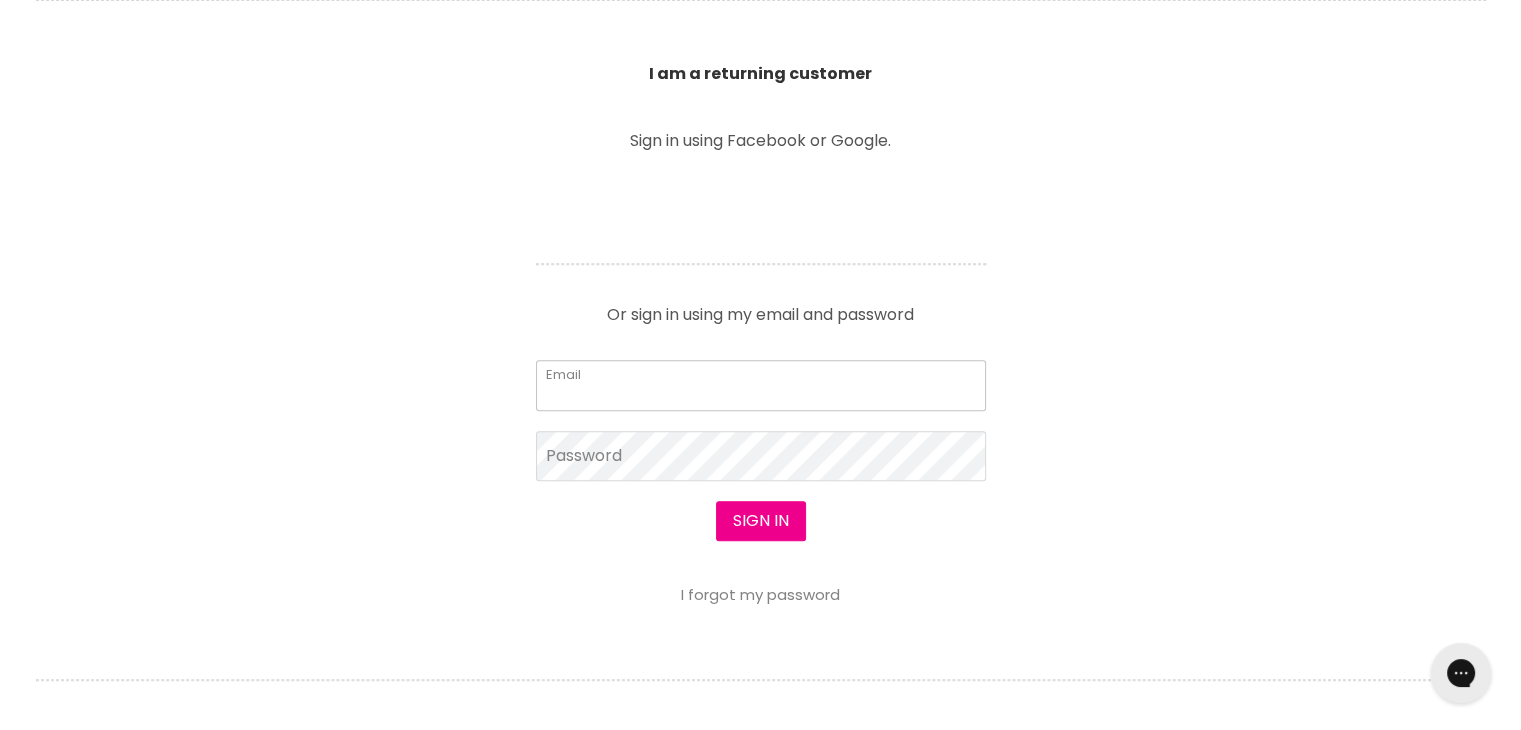 click on "Email" at bounding box center [761, 385] 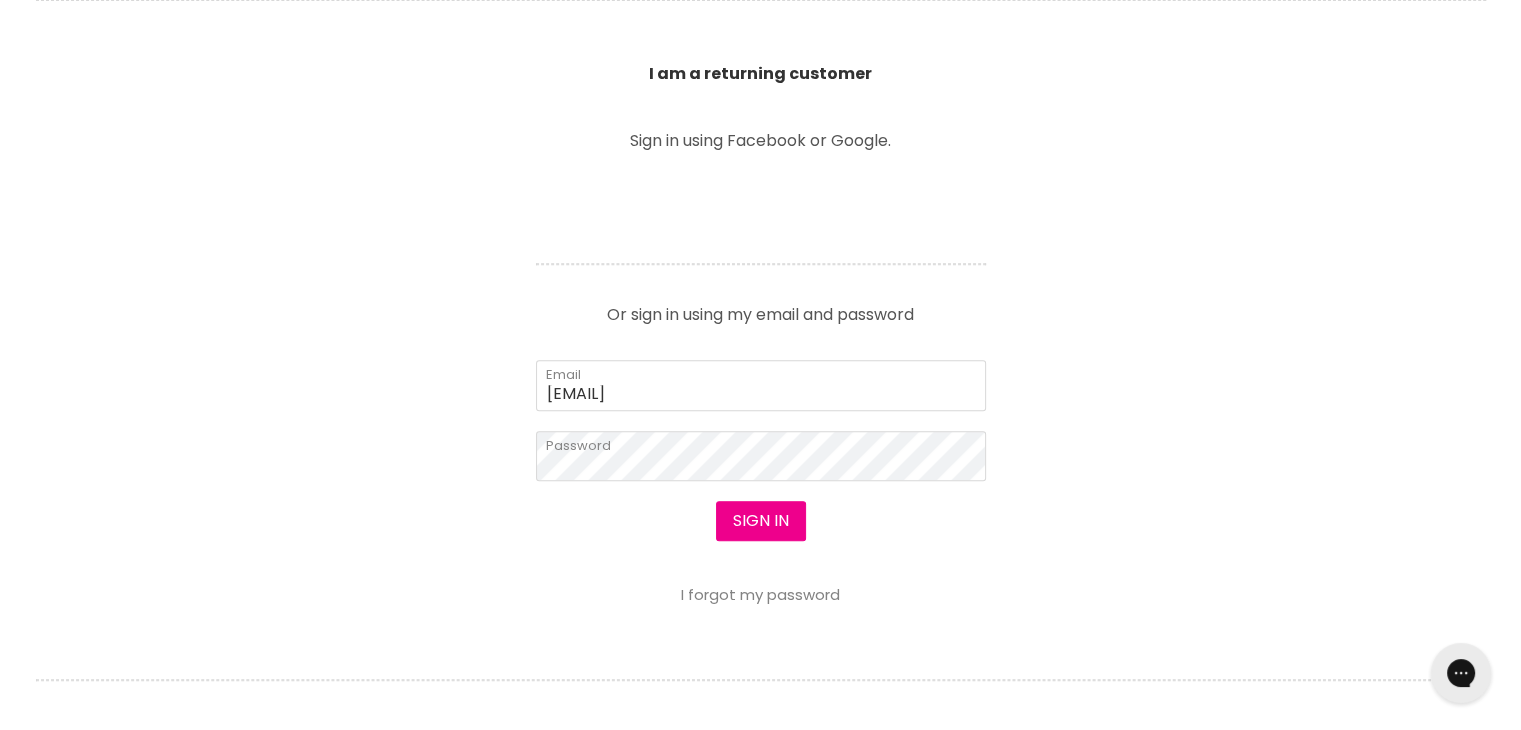 drag, startPoint x: 1234, startPoint y: 428, endPoint x: 1223, endPoint y: 439, distance: 15.556349 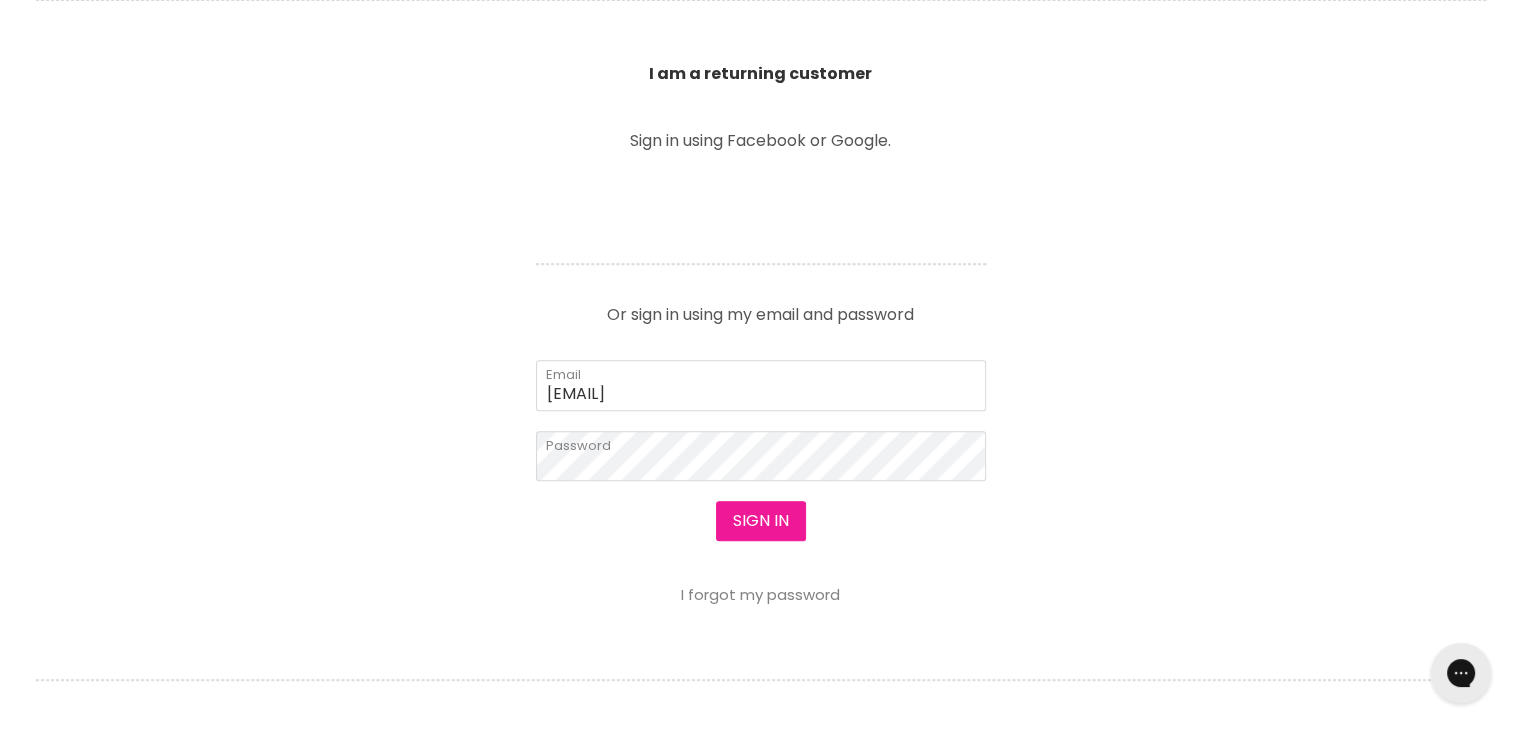 click on "Sign in" at bounding box center (761, 521) 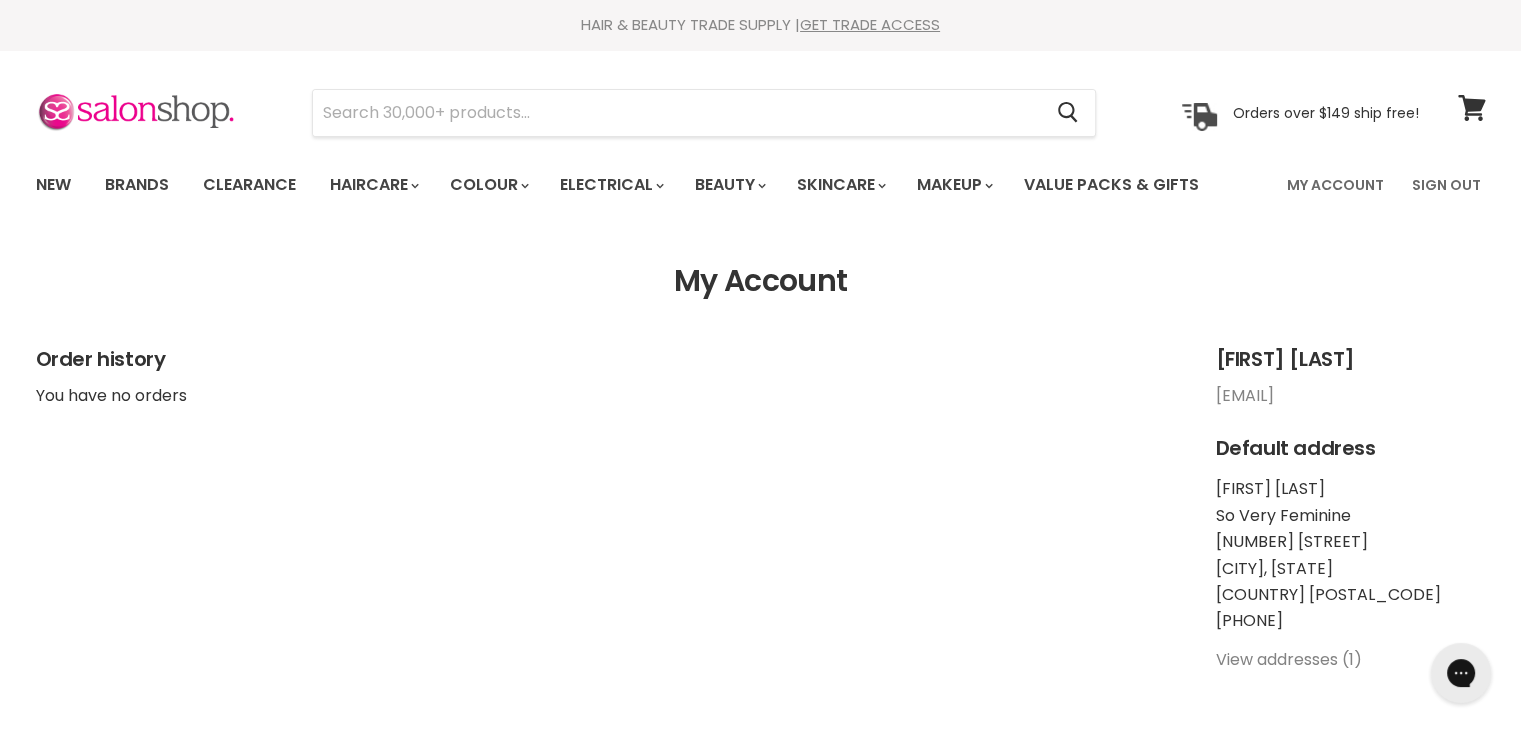 scroll, scrollTop: 0, scrollLeft: 0, axis: both 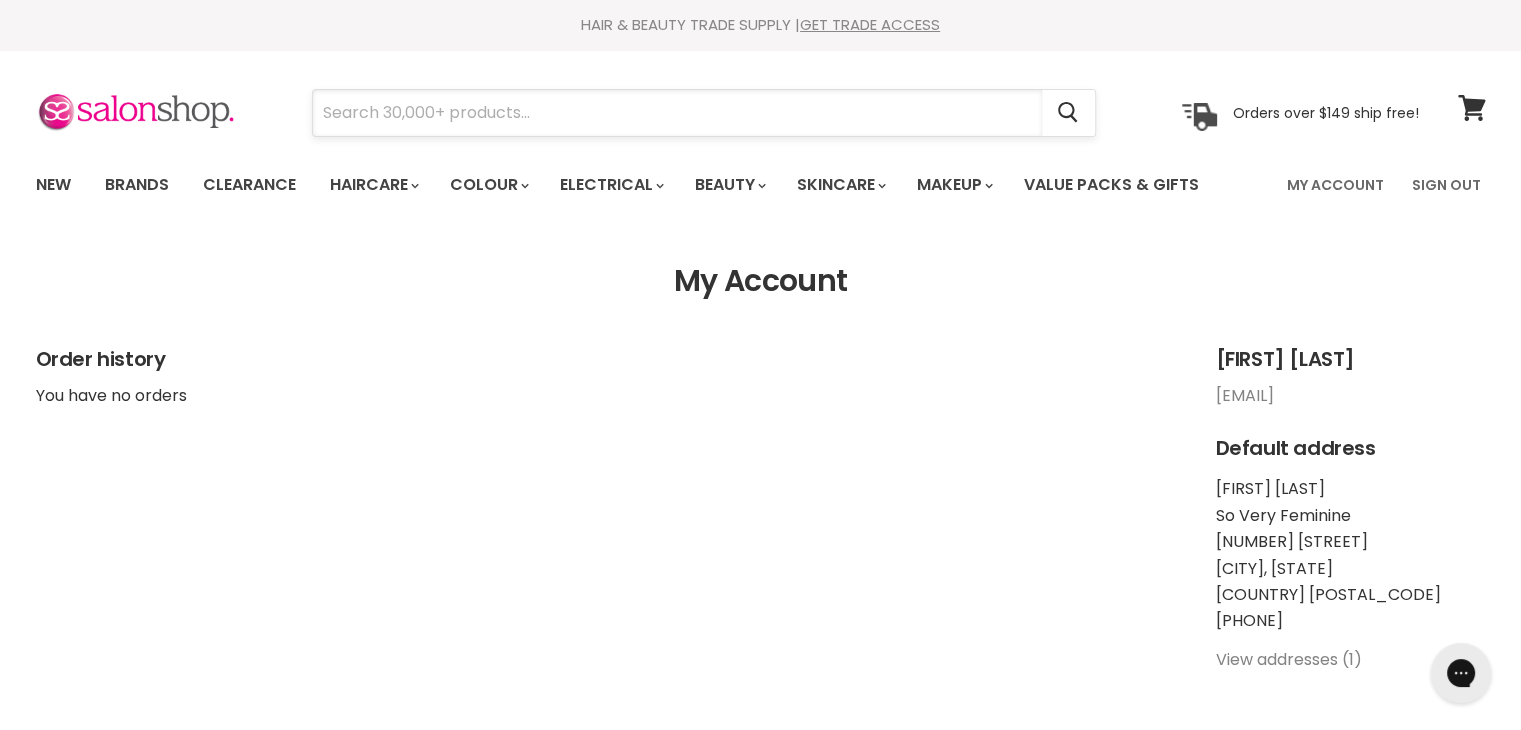 click at bounding box center (677, 113) 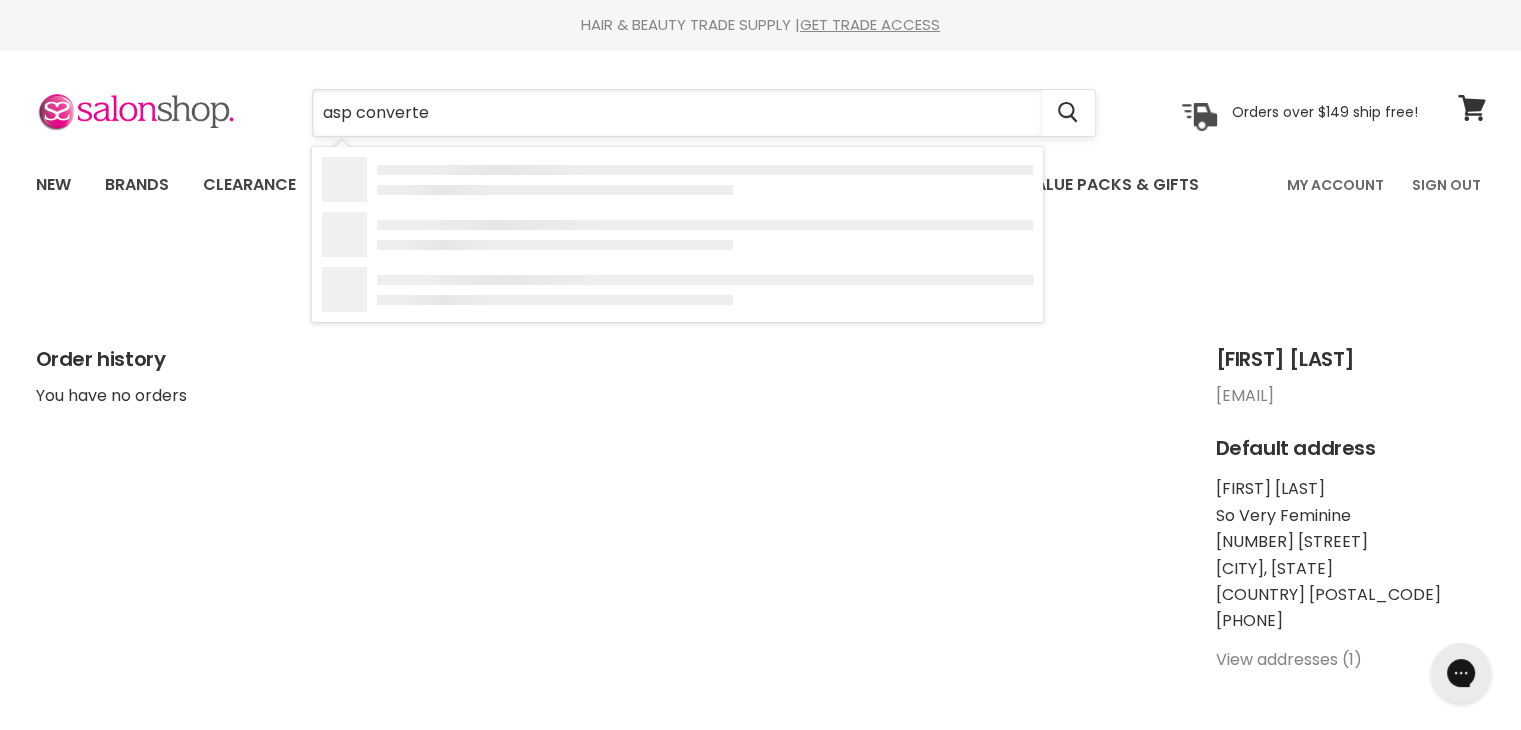 type on "asp converter" 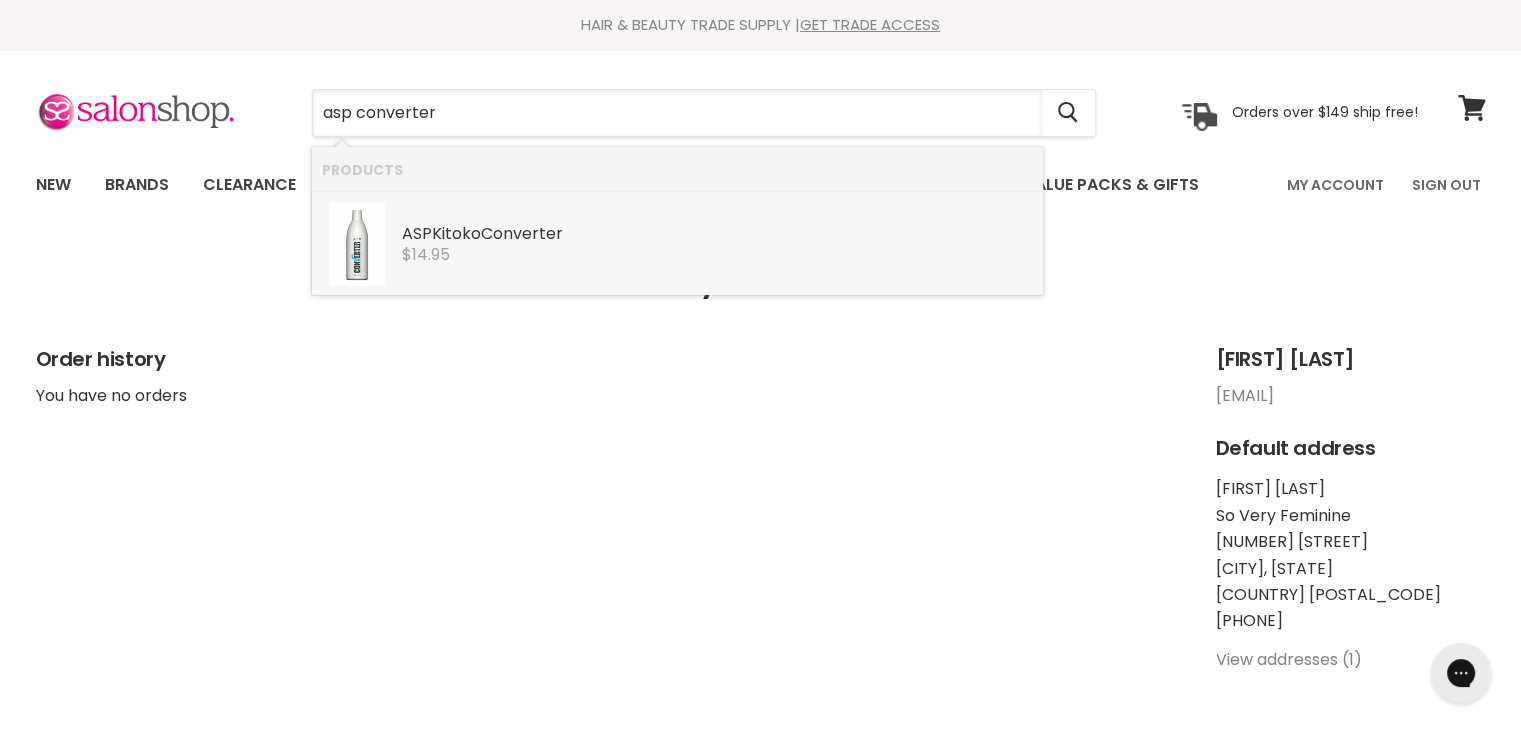 click on "ASP  Kitoko  Converter ASP Kitoko $14.95" at bounding box center [677, 244] 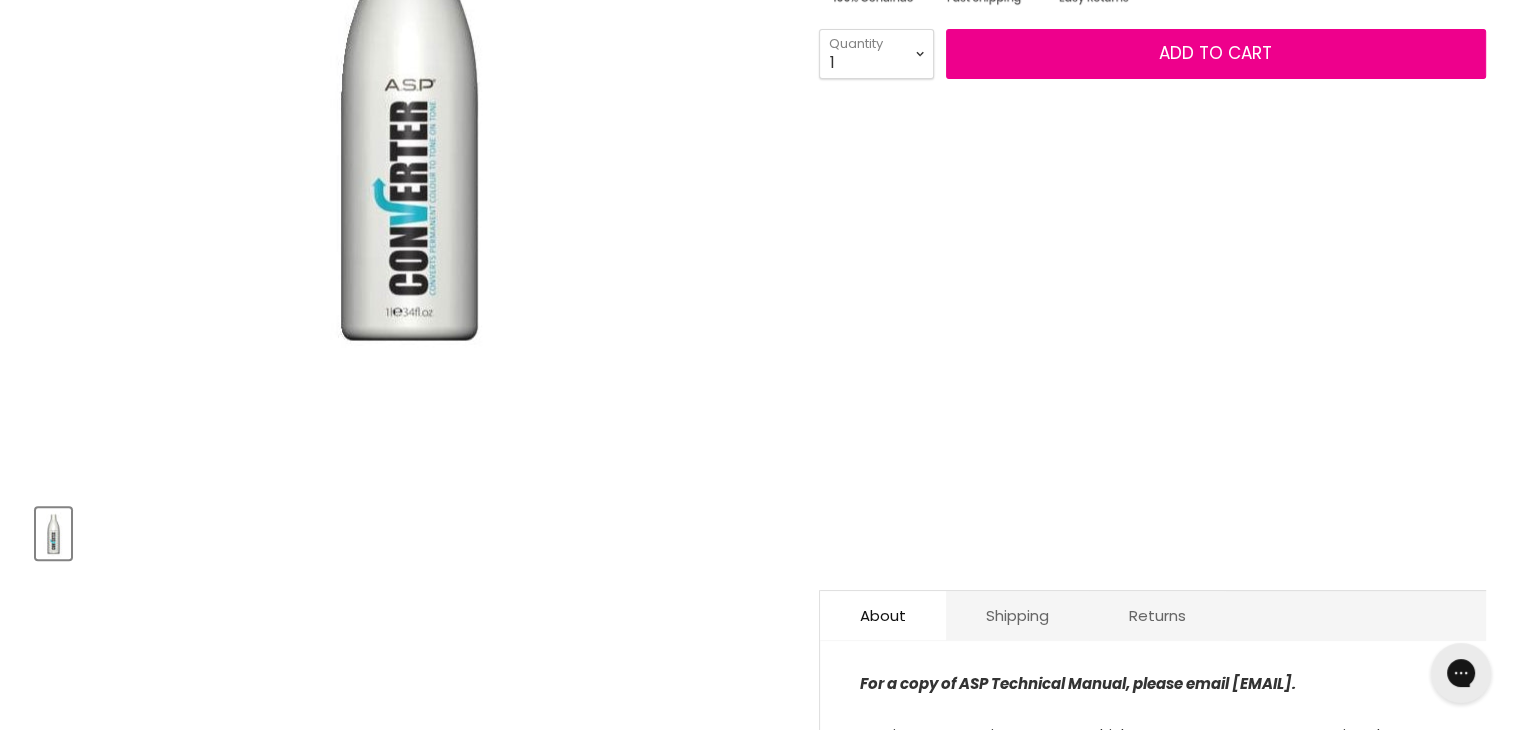 scroll, scrollTop: 0, scrollLeft: 0, axis: both 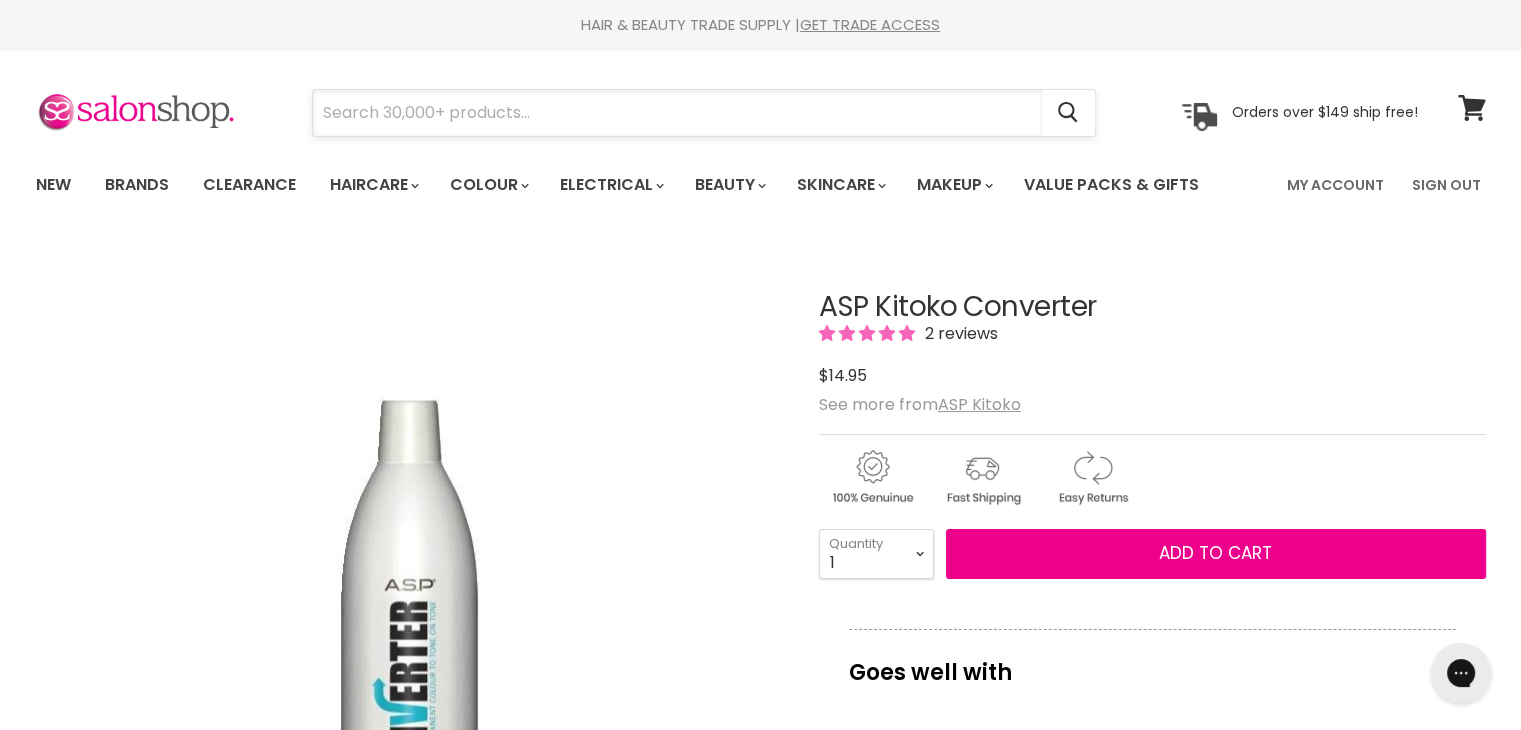 click at bounding box center (677, 113) 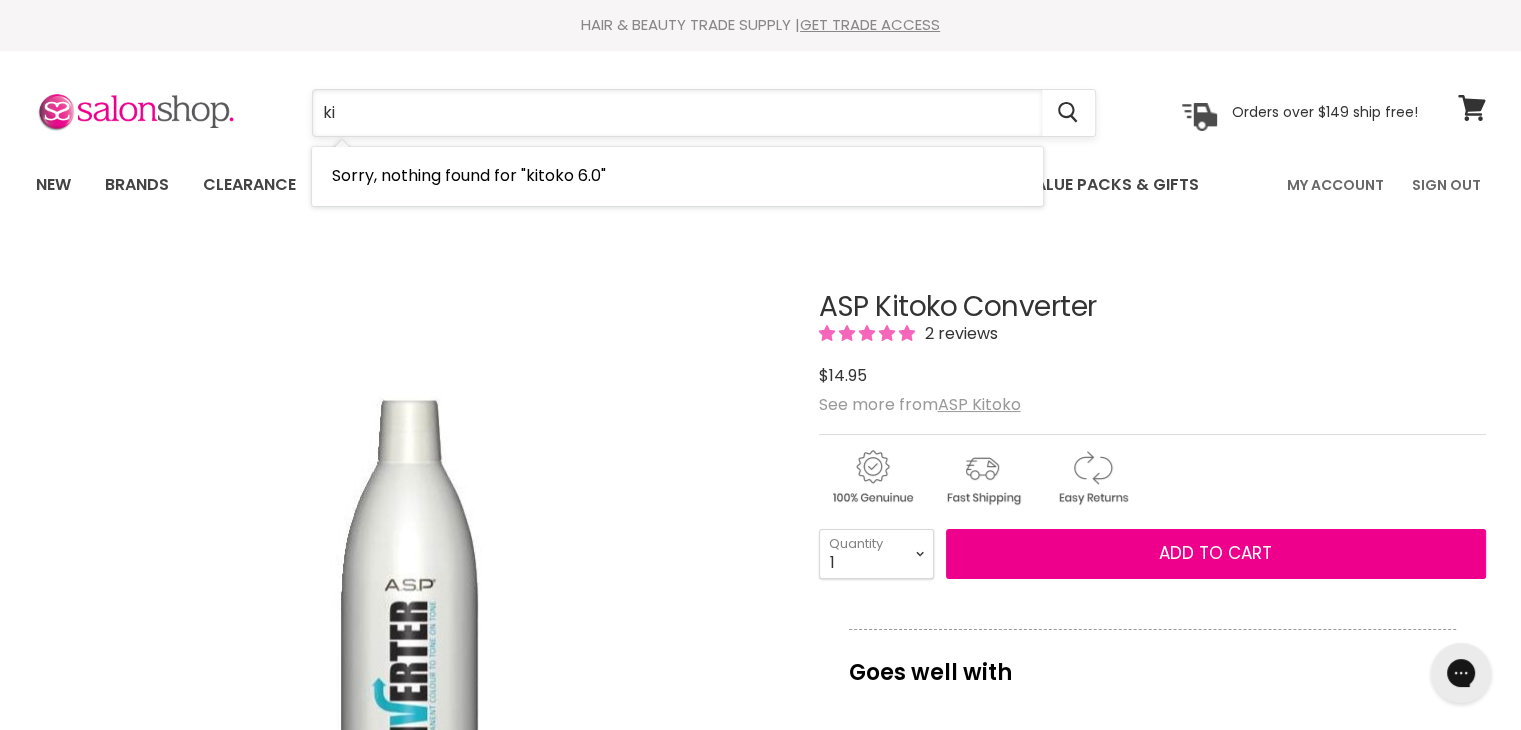 type on "k" 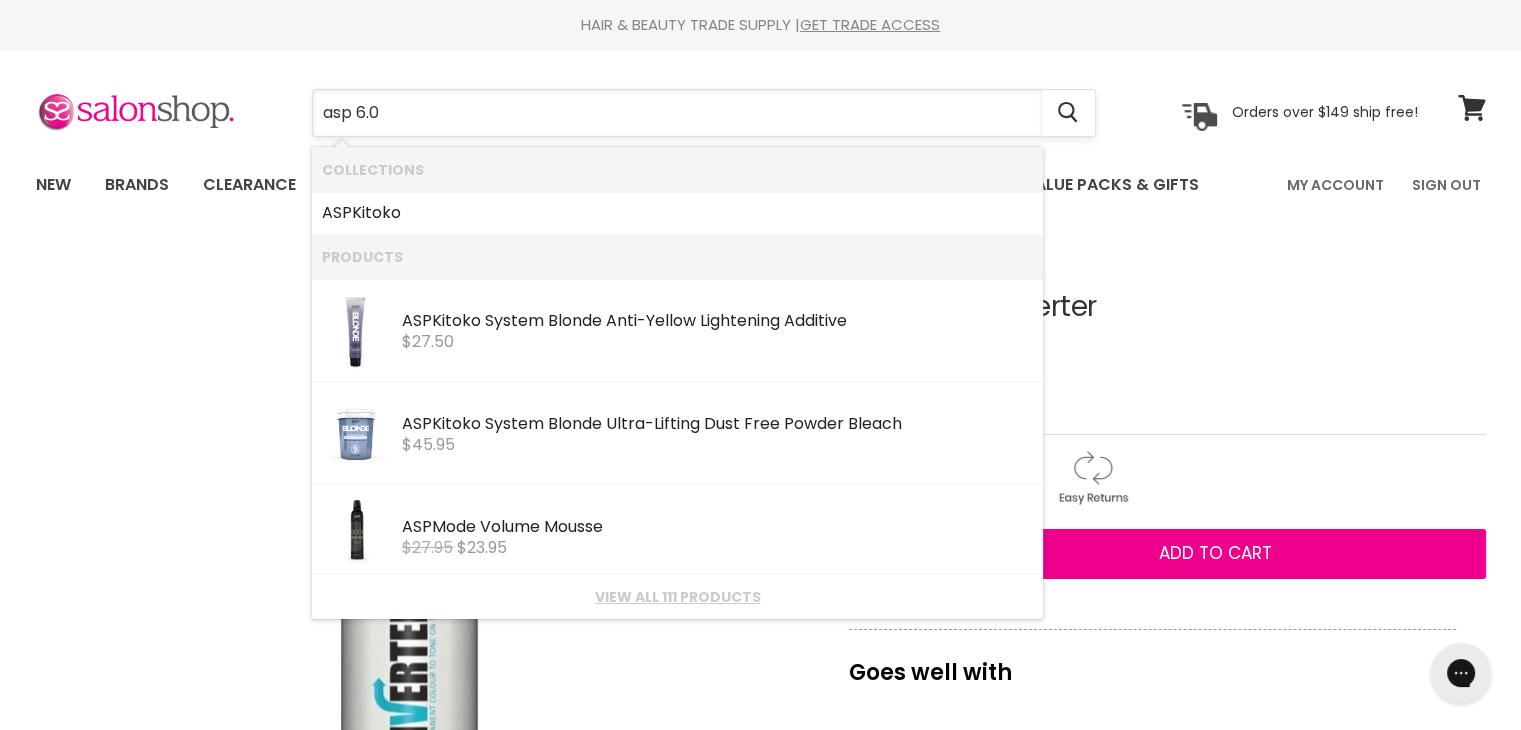 type on "asp 6.01" 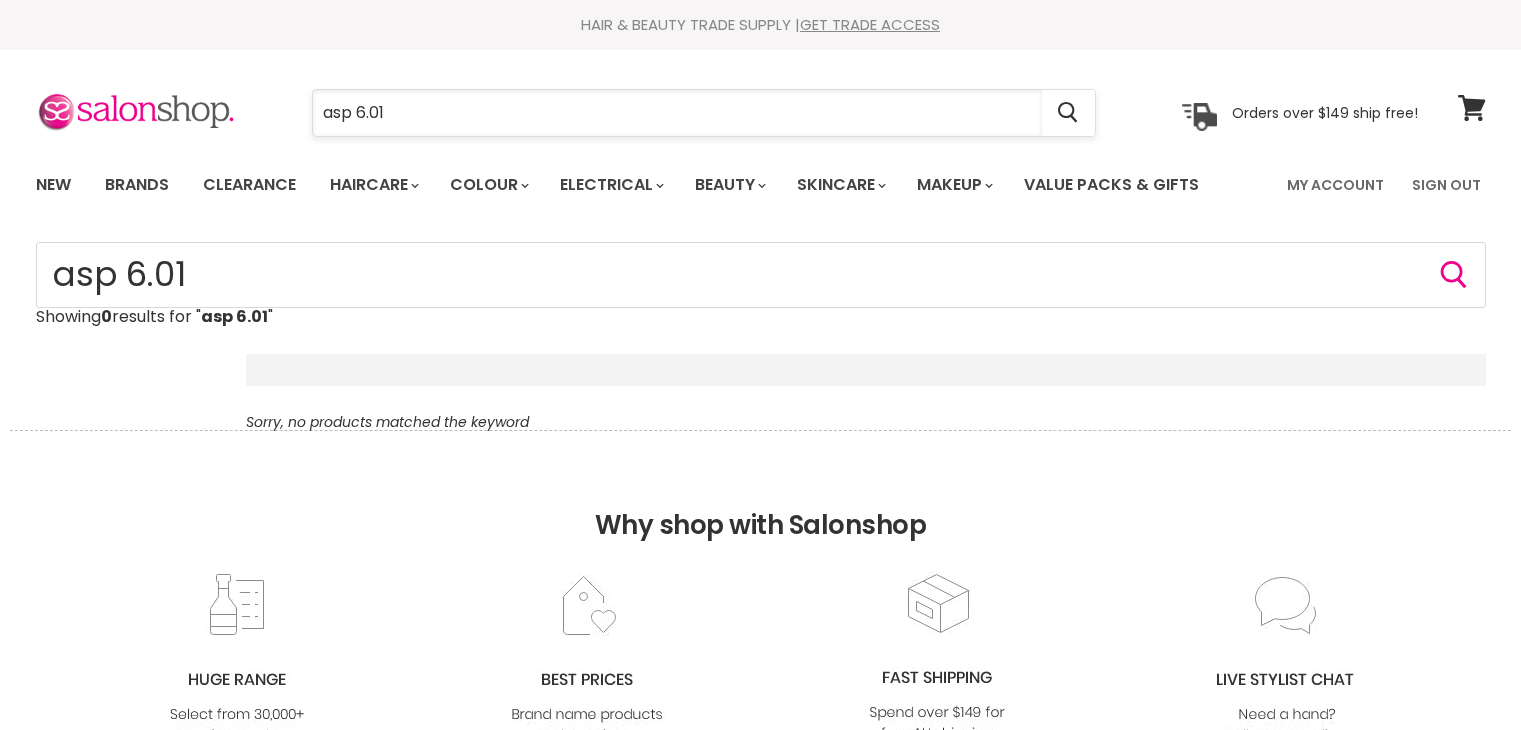 scroll, scrollTop: 0, scrollLeft: 0, axis: both 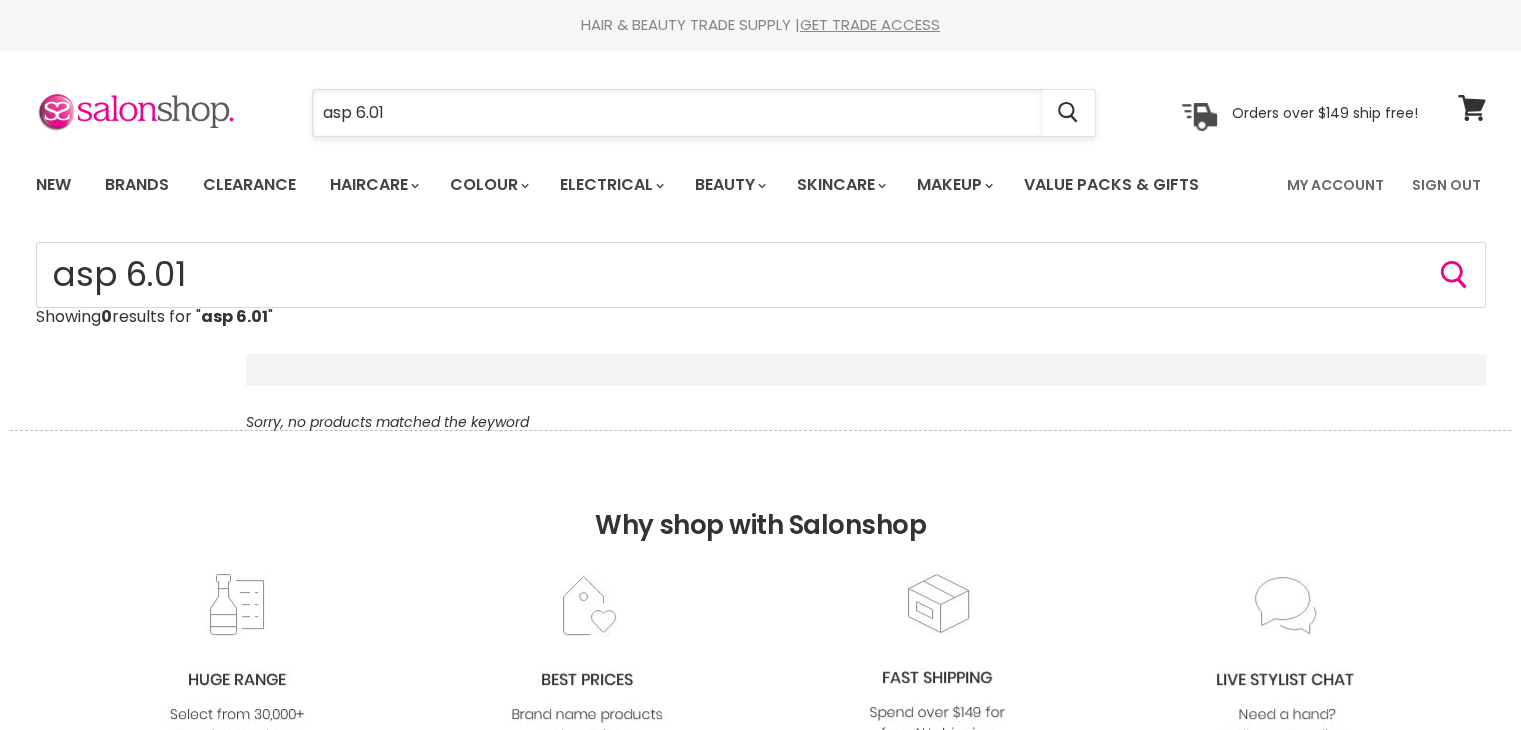 click on "asp 6.01" at bounding box center [677, 113] 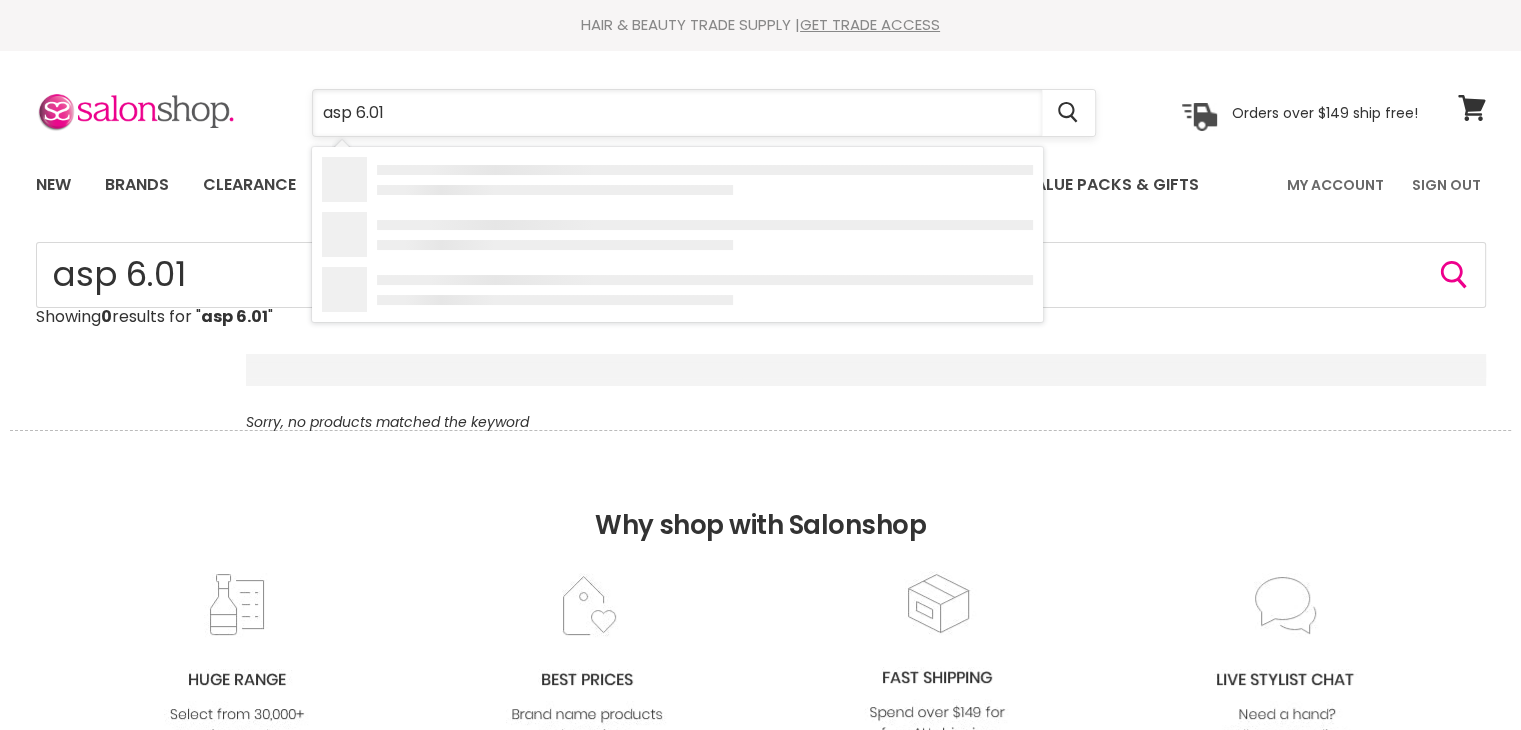 drag, startPoint x: 409, startPoint y: 115, endPoint x: 318, endPoint y: 117, distance: 91.02197 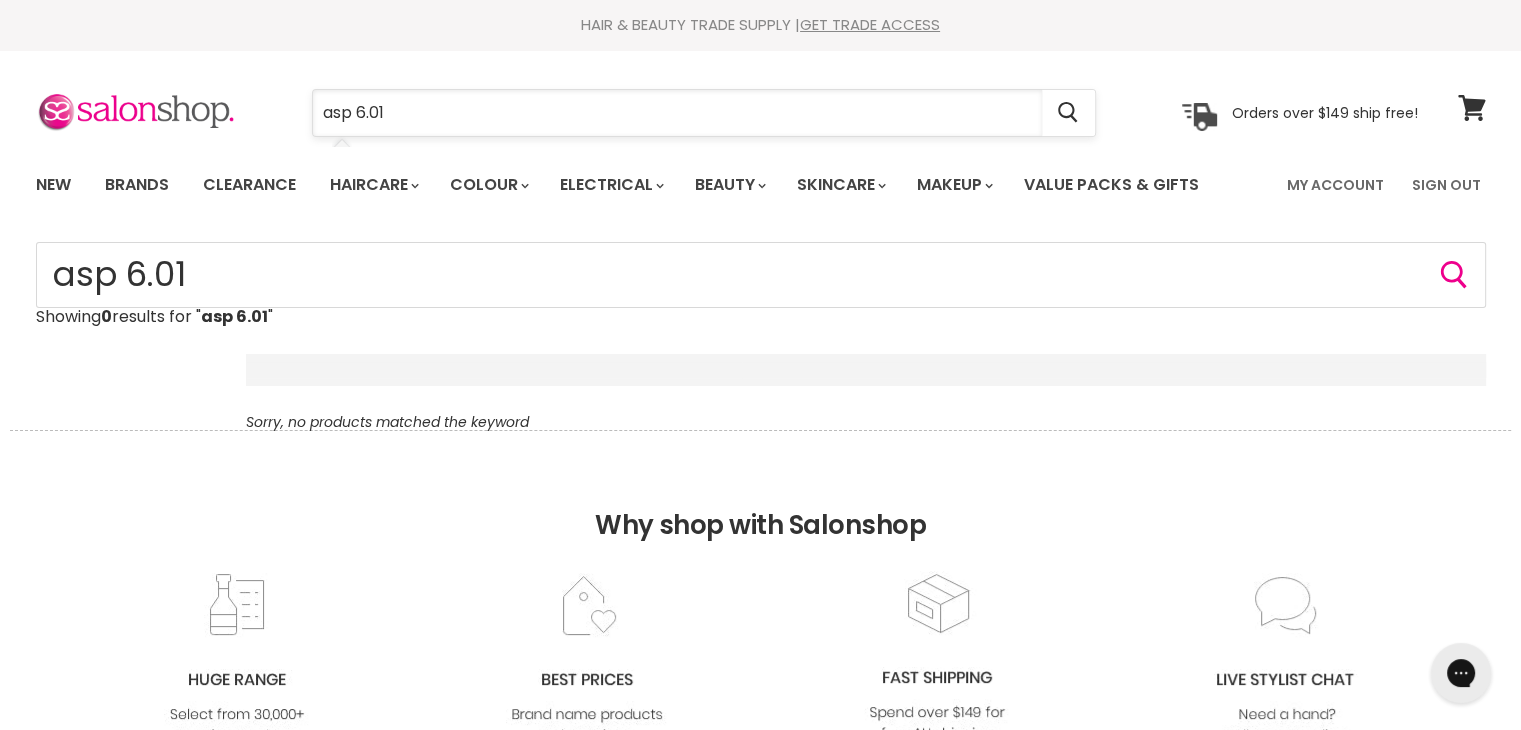 scroll, scrollTop: 0, scrollLeft: 0, axis: both 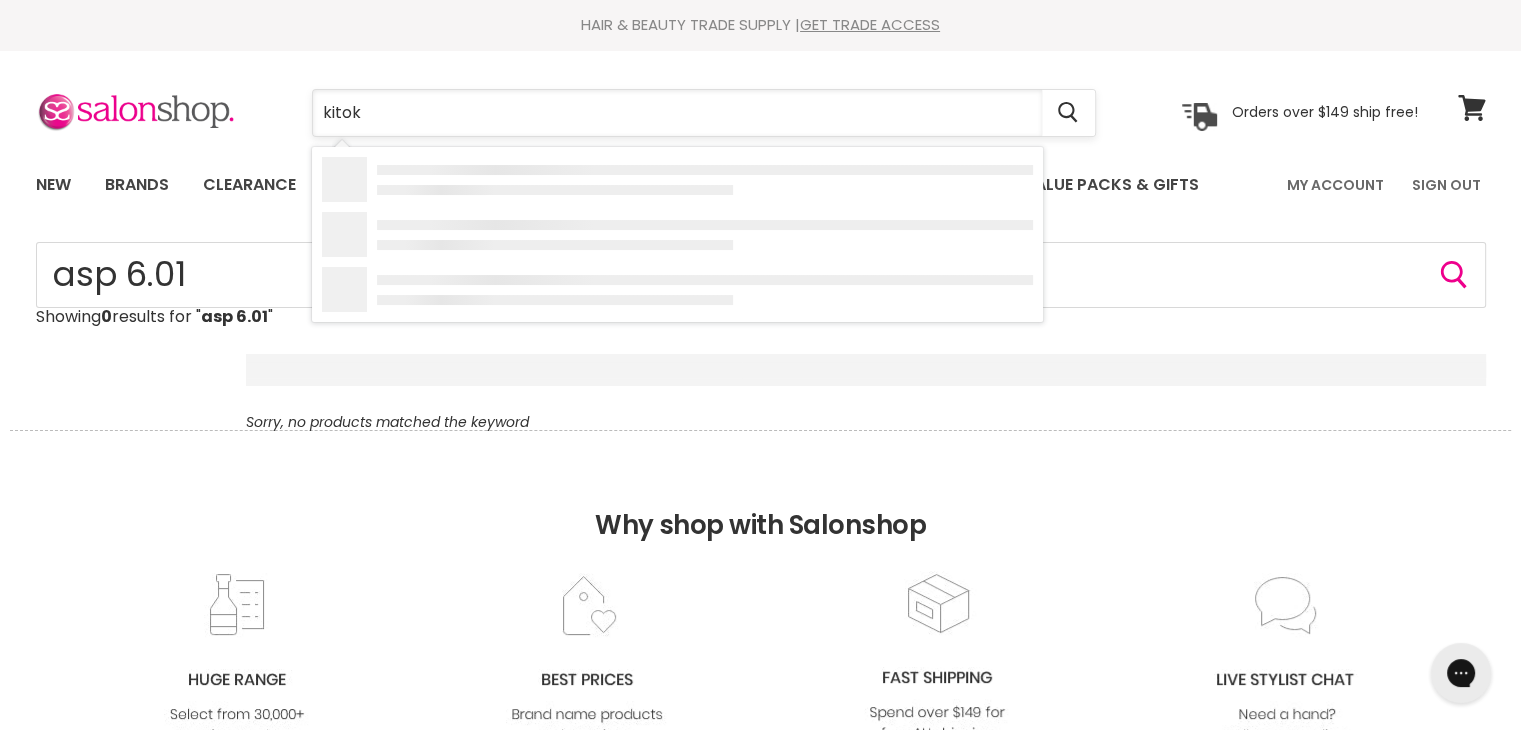 type on "kitoko" 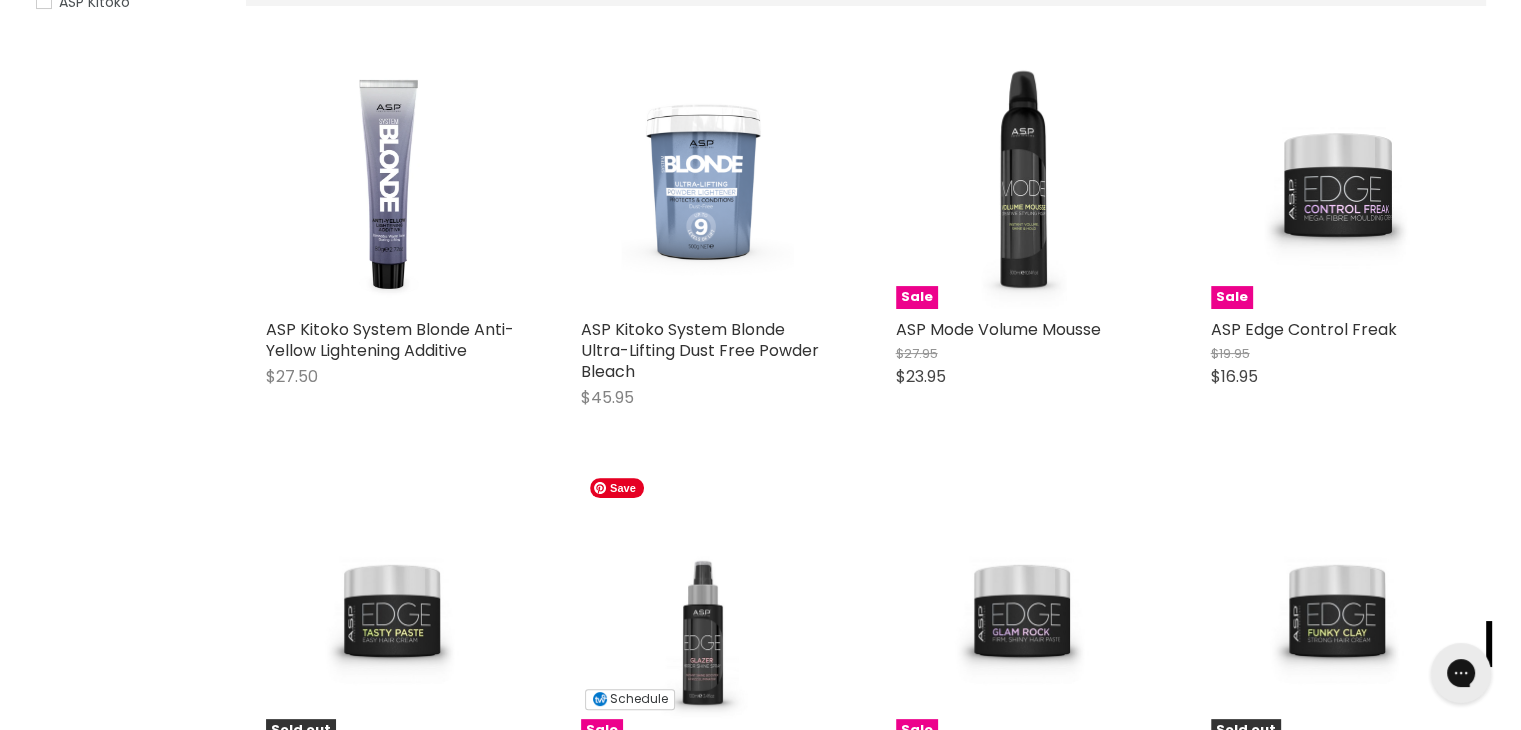 scroll, scrollTop: 0, scrollLeft: 0, axis: both 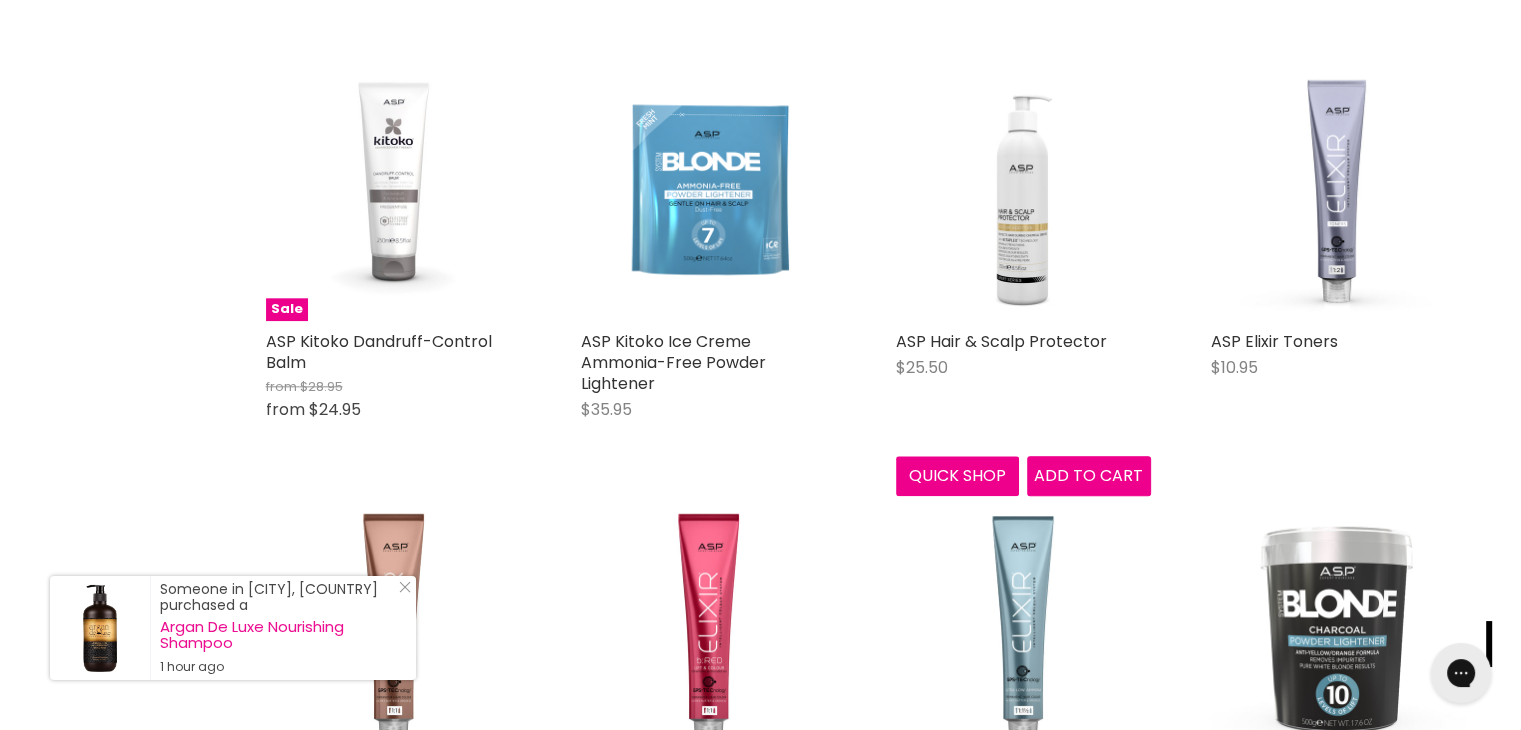 drag, startPoint x: 924, startPoint y: 379, endPoint x: 788, endPoint y: 373, distance: 136.1323 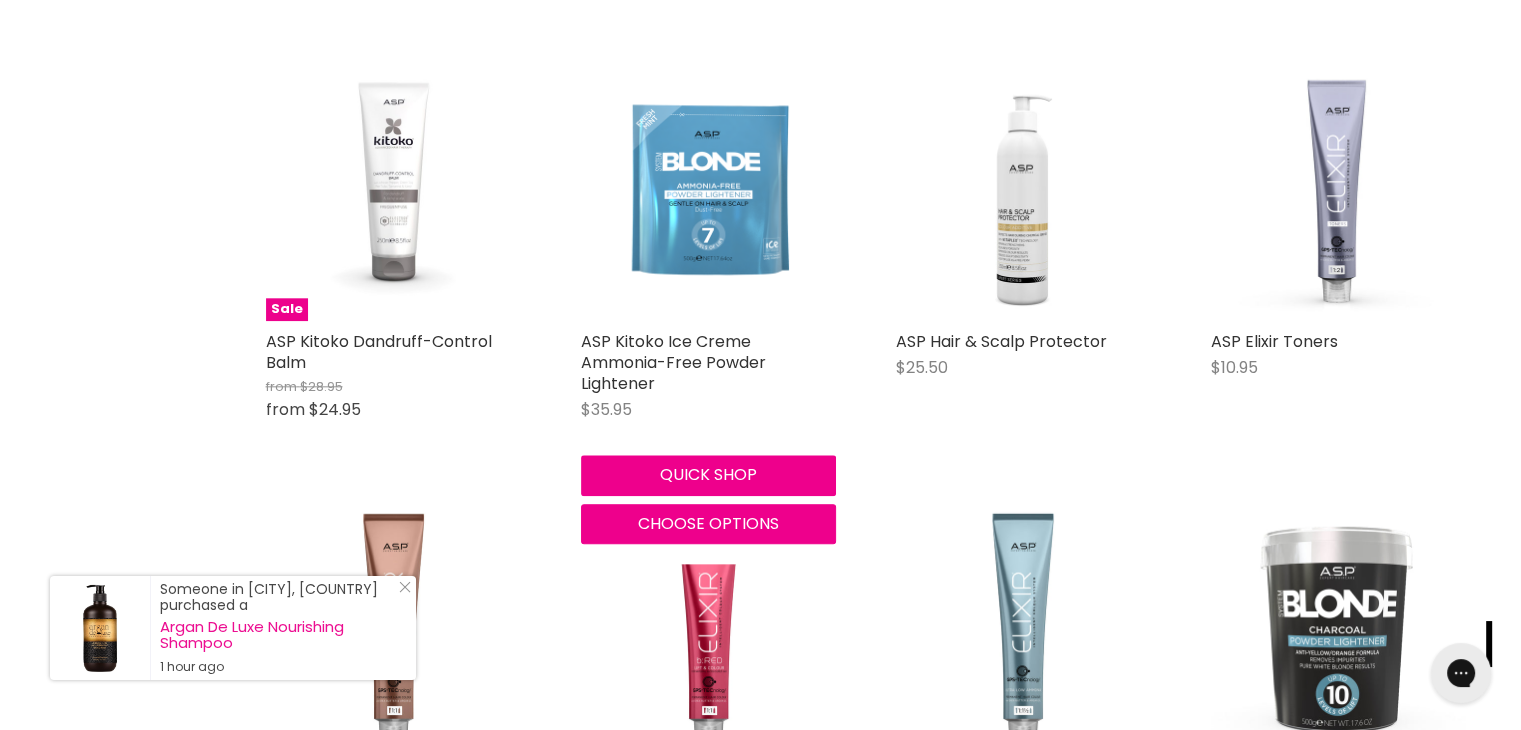 scroll, scrollTop: 2300, scrollLeft: 0, axis: vertical 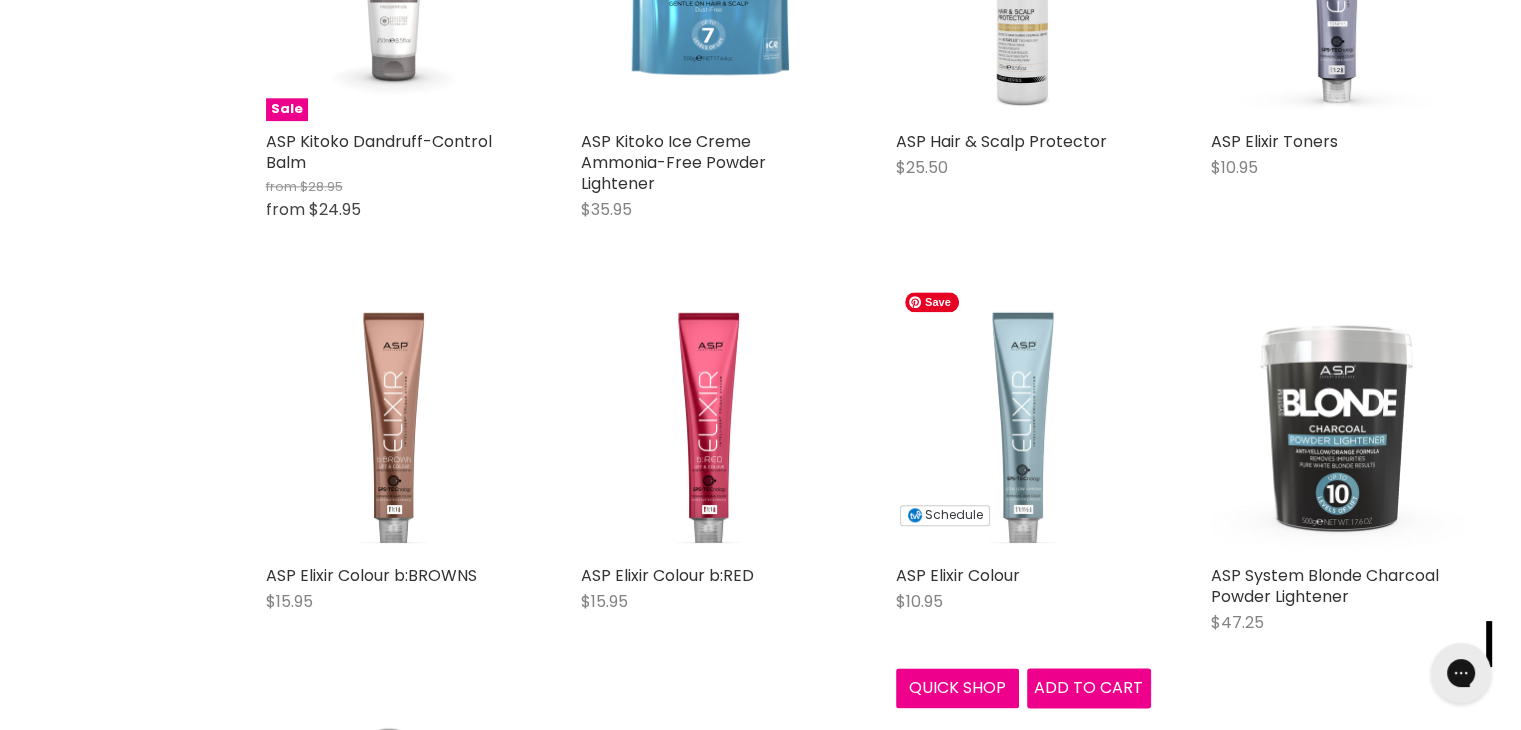 click at bounding box center [1023, 427] 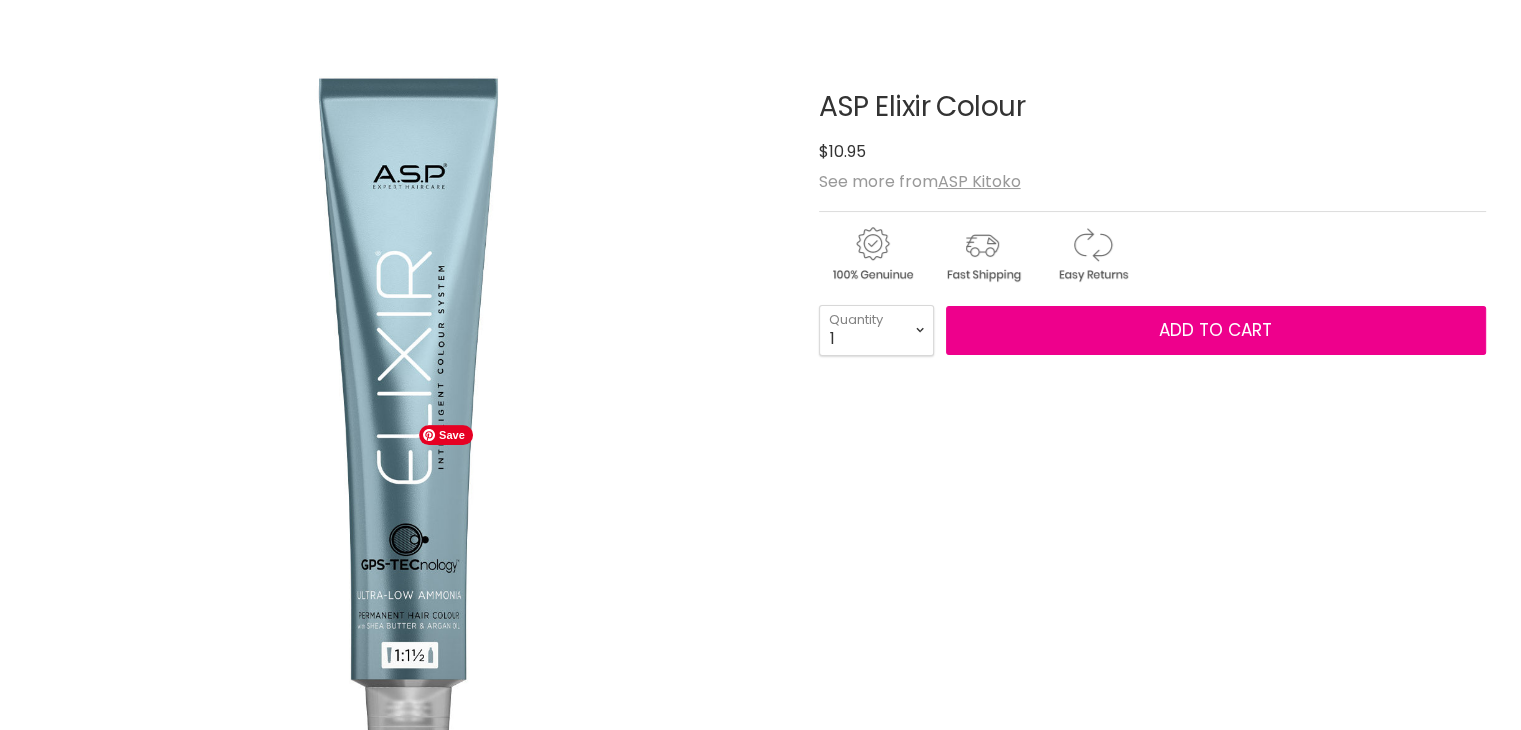 scroll, scrollTop: 0, scrollLeft: 0, axis: both 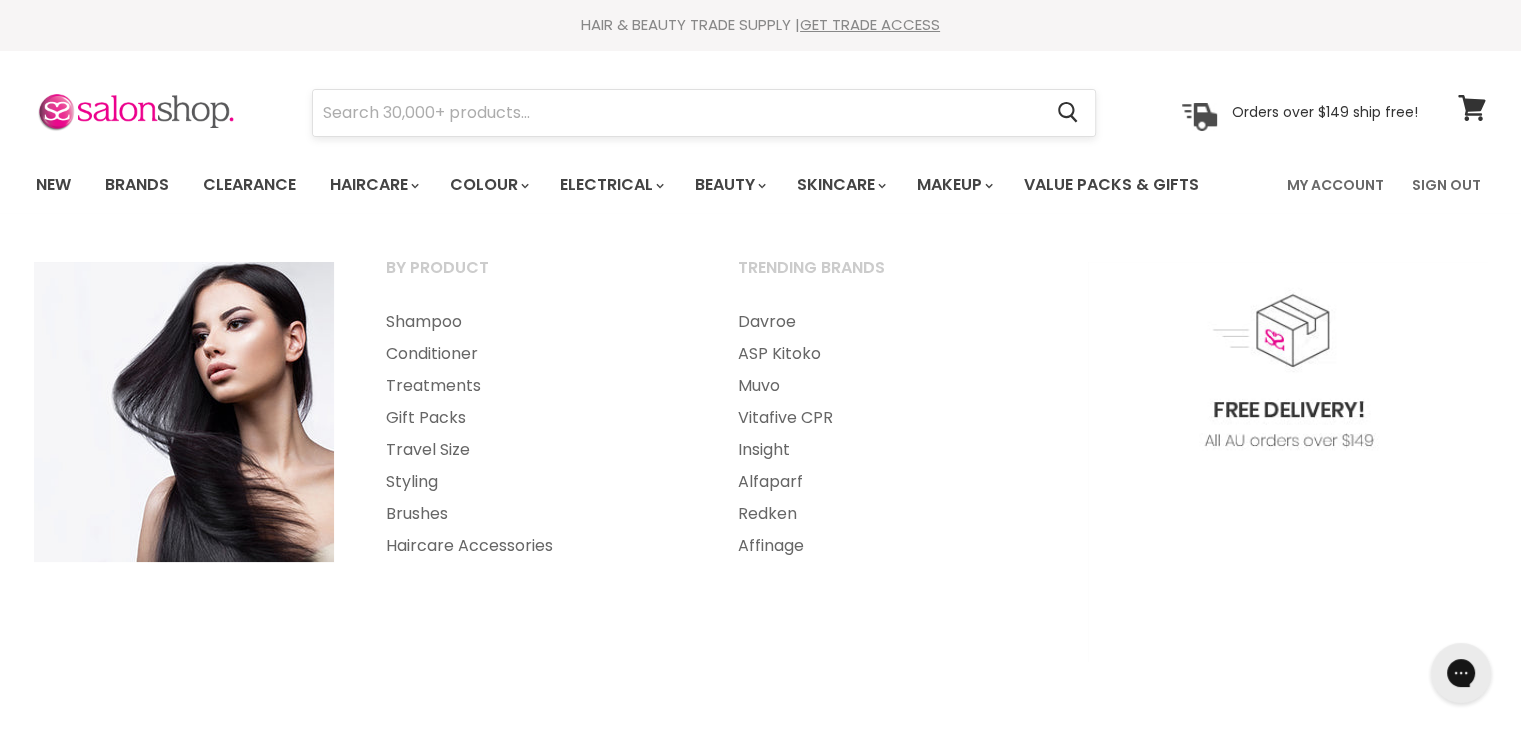 drag, startPoint x: 399, startPoint y: 139, endPoint x: 400, endPoint y: 124, distance: 15.033297 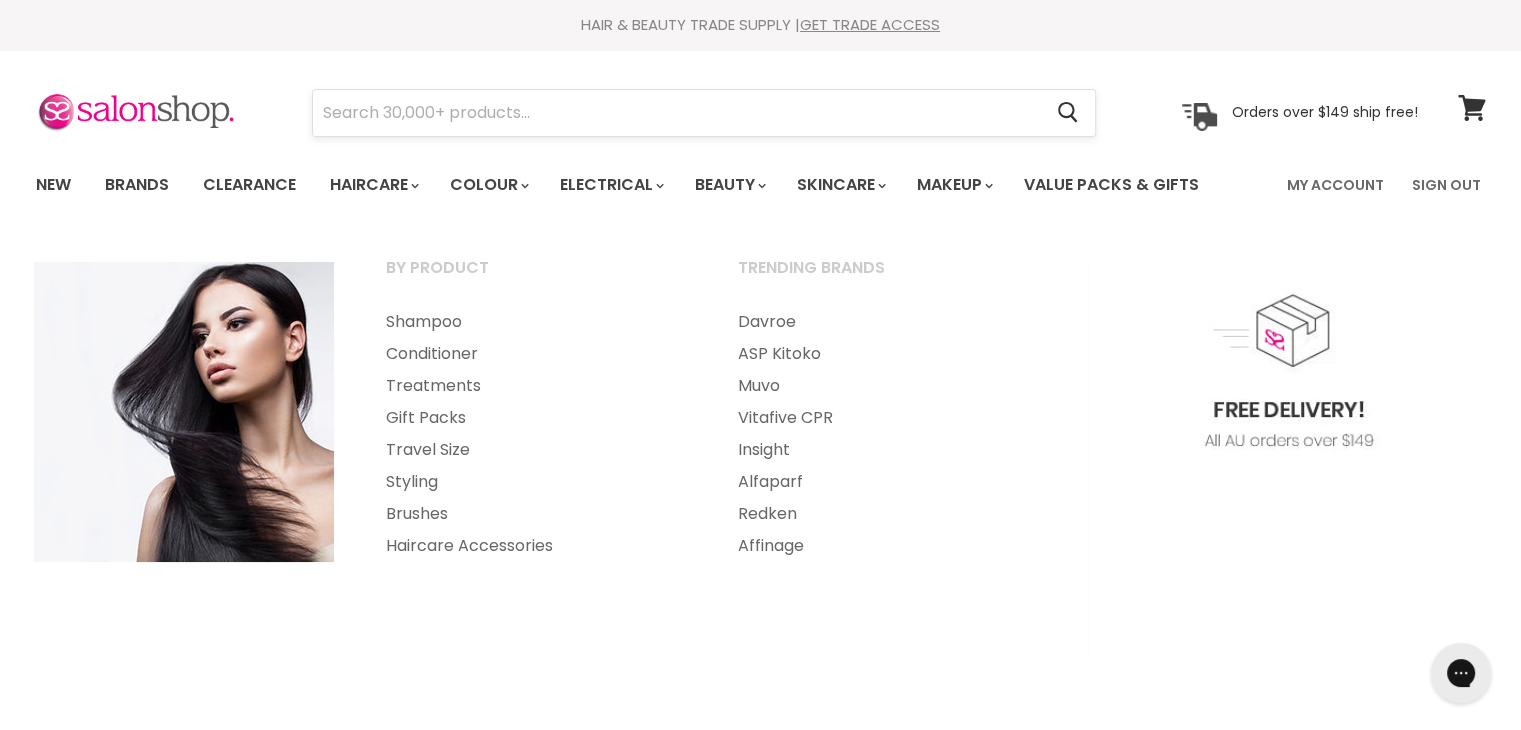 click on "Menu
Cancel" at bounding box center [761, 103] 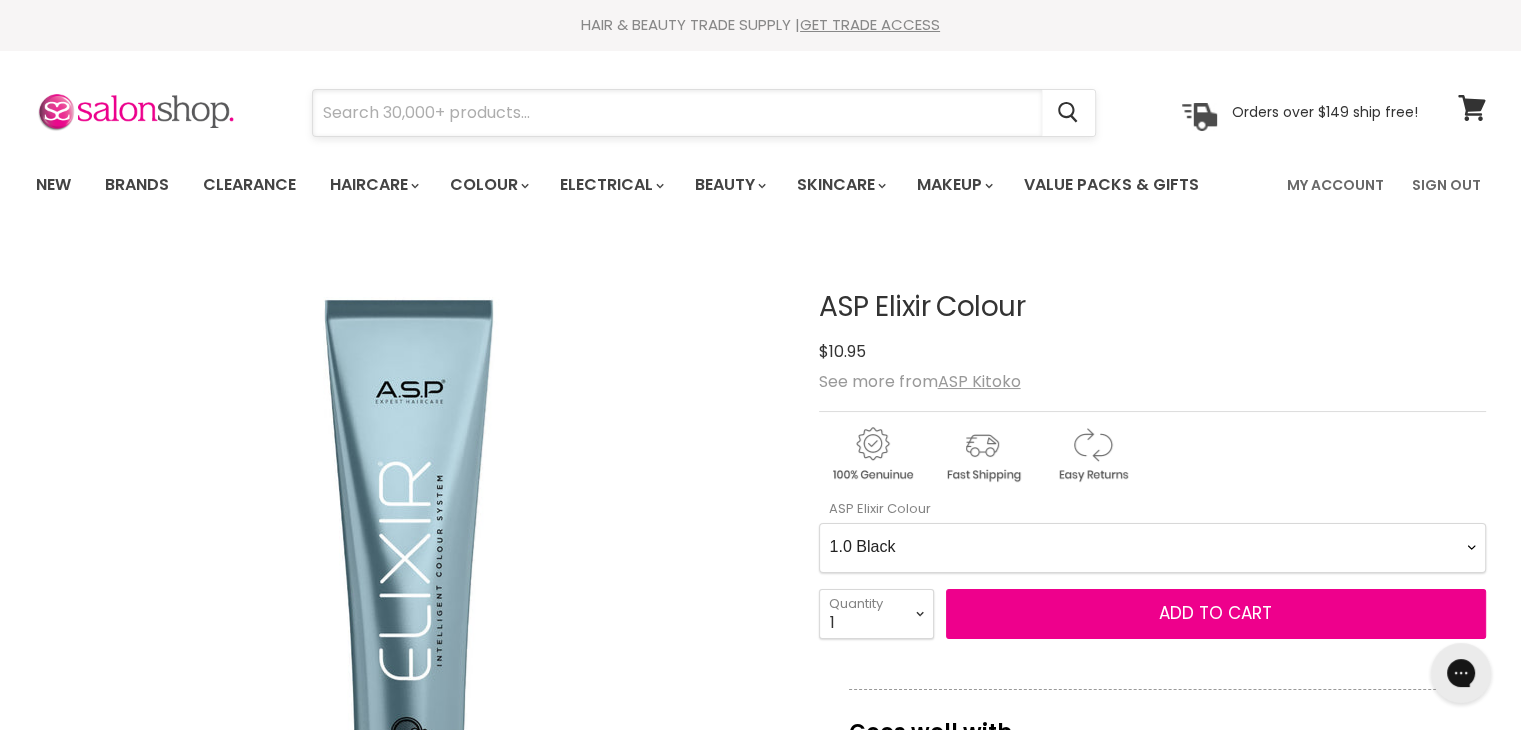 click at bounding box center (677, 113) 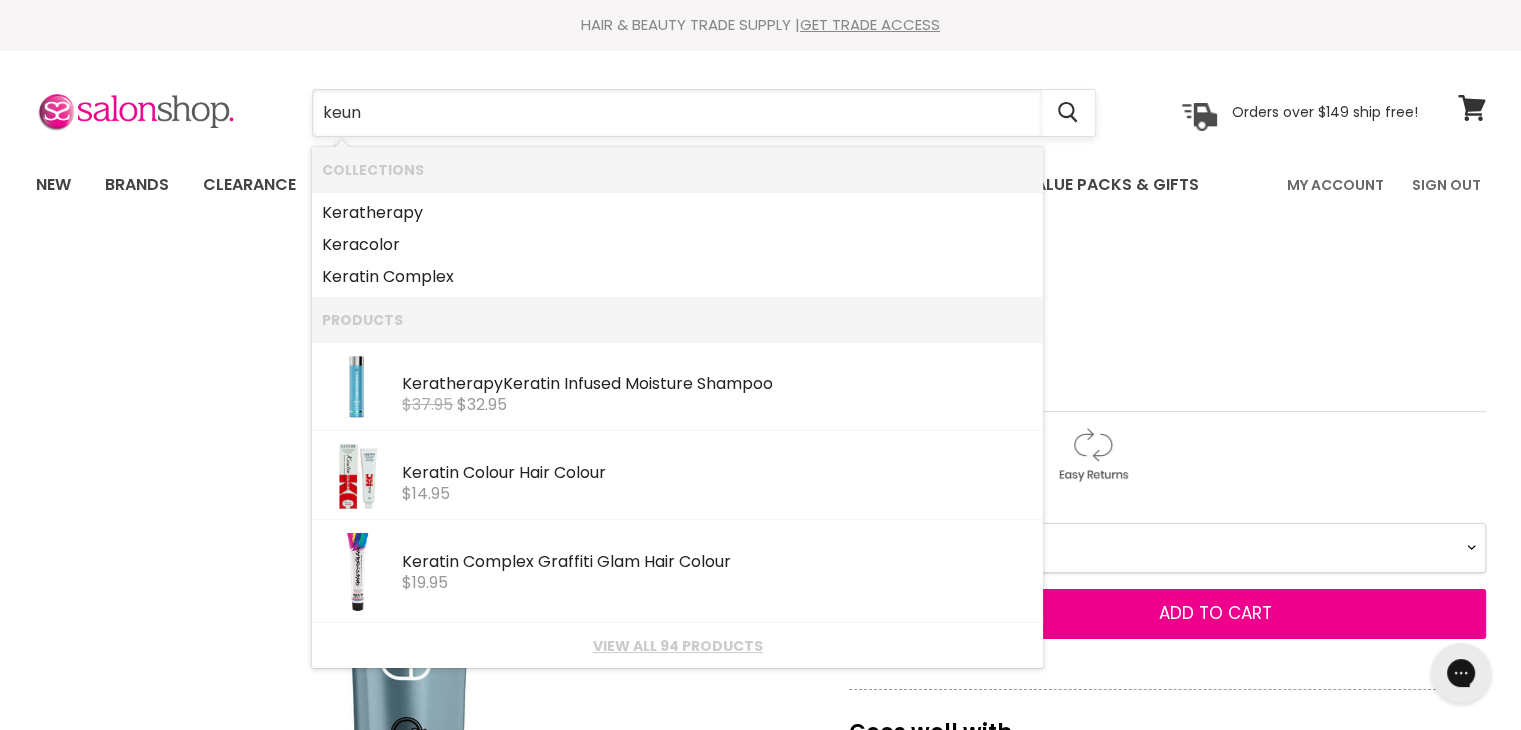 type on "keune" 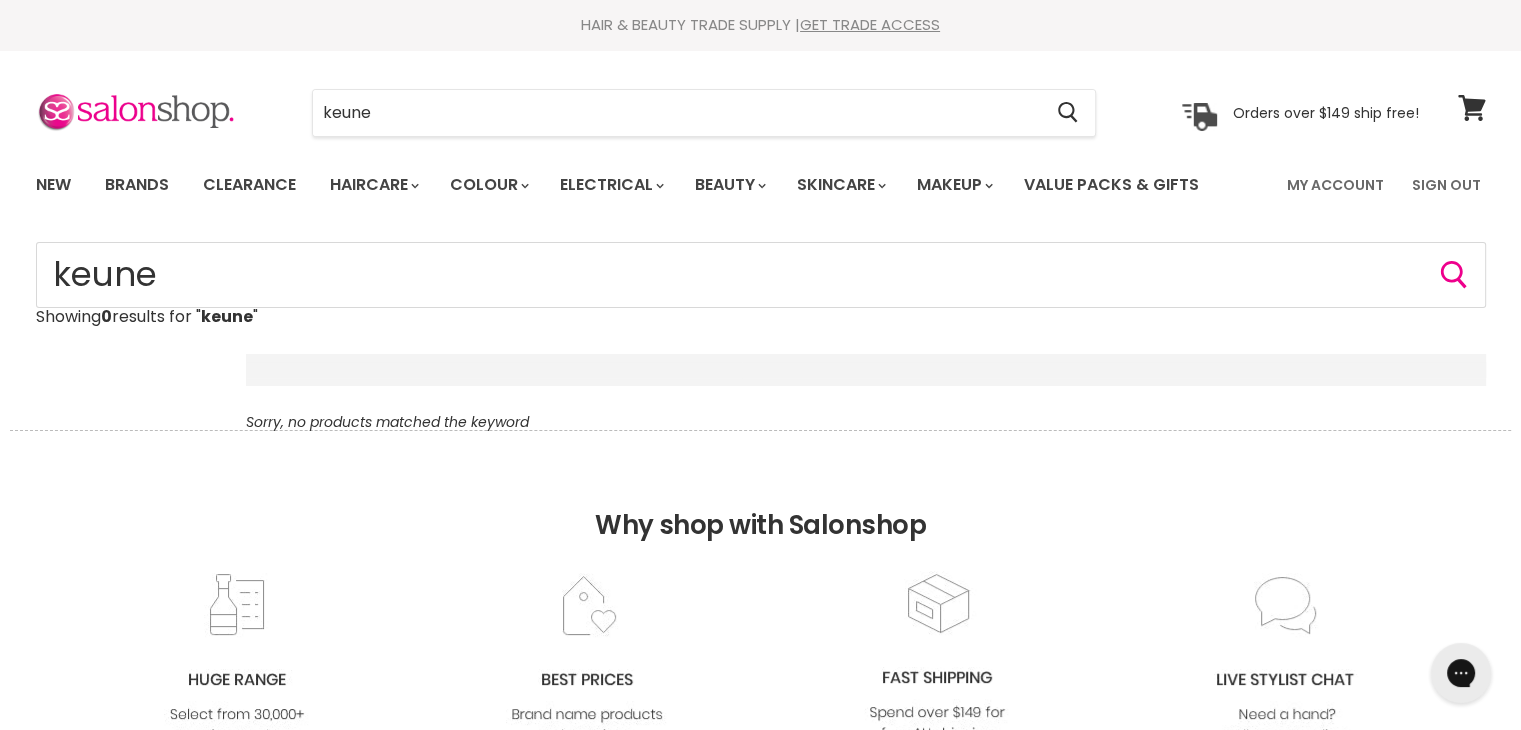 scroll, scrollTop: 0, scrollLeft: 0, axis: both 